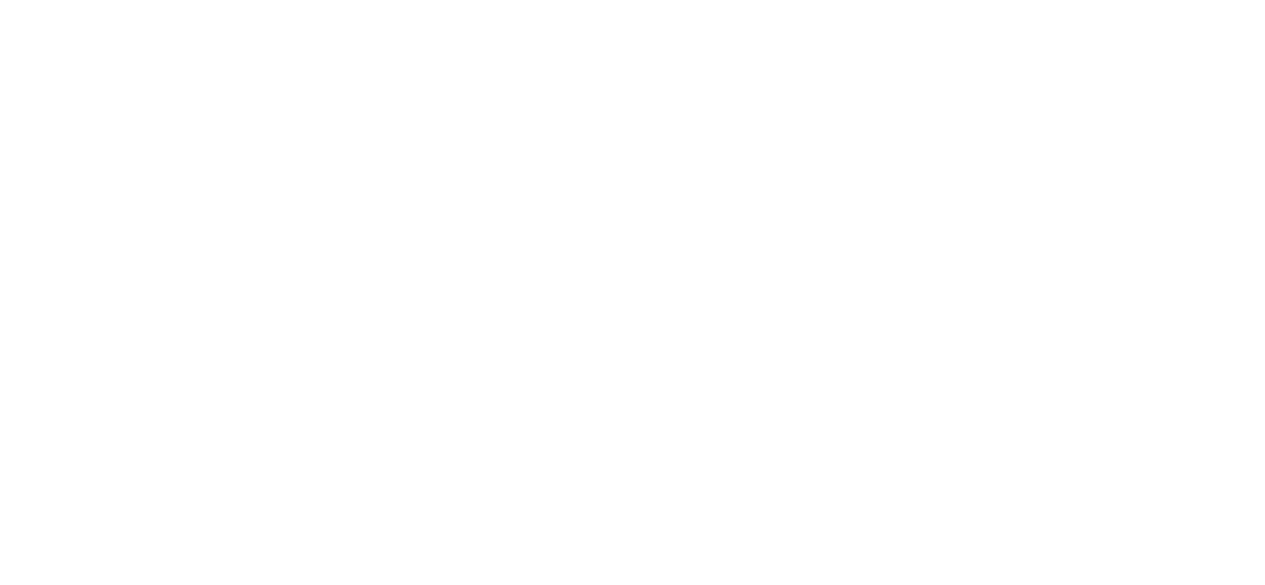 scroll, scrollTop: 0, scrollLeft: 0, axis: both 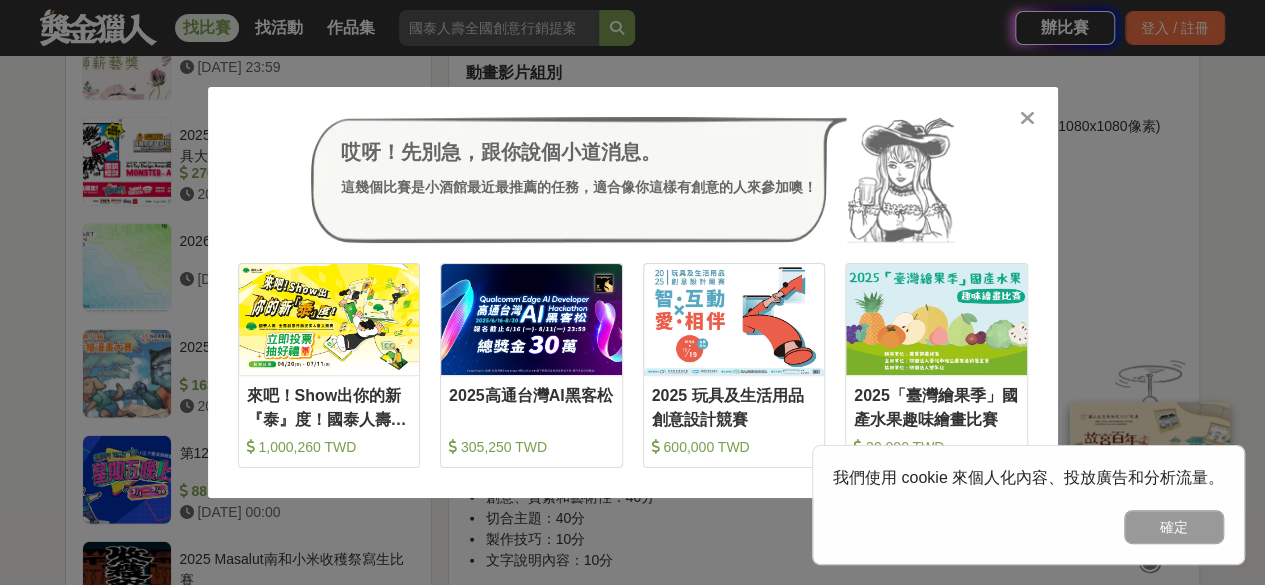 click at bounding box center (1027, 118) 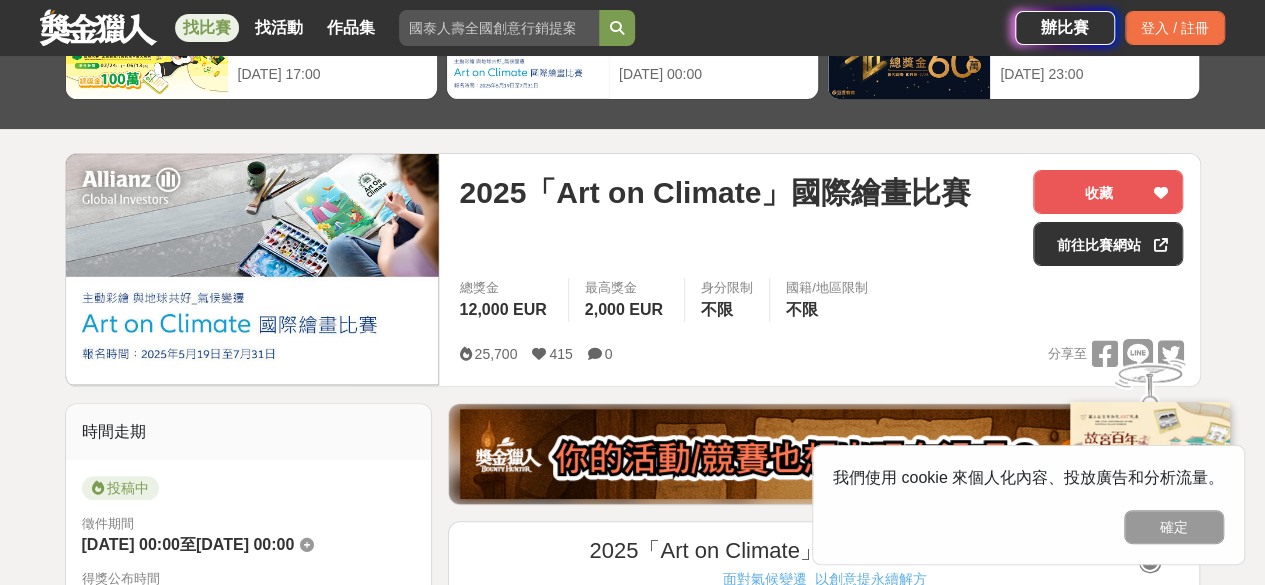 scroll, scrollTop: 0, scrollLeft: 0, axis: both 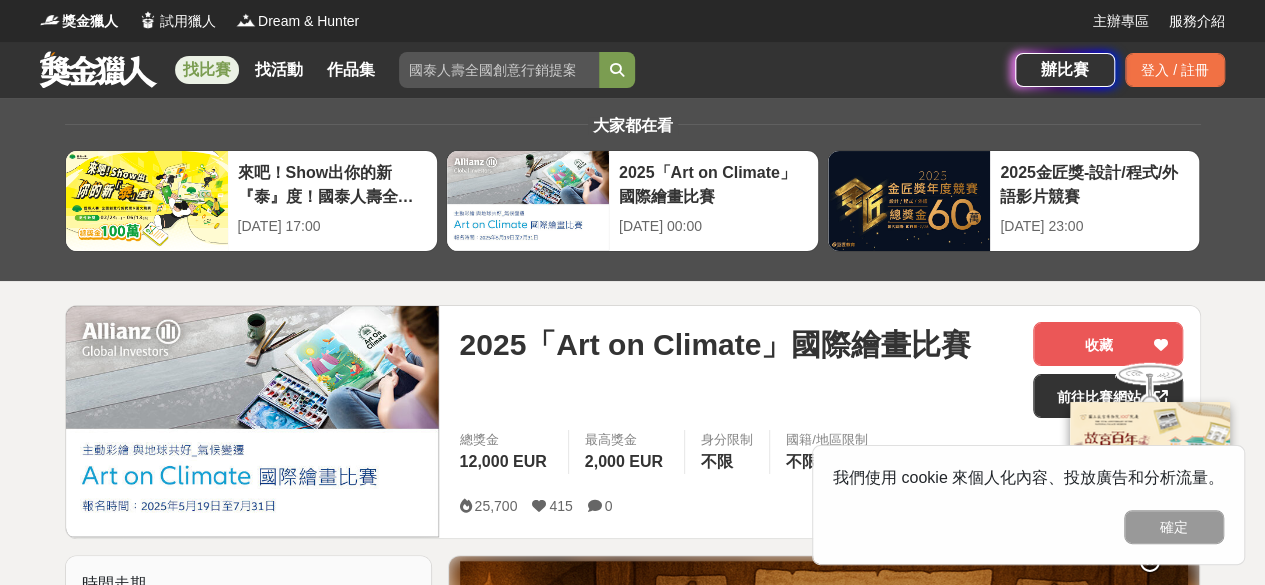 click on "找比賽" at bounding box center [207, 70] 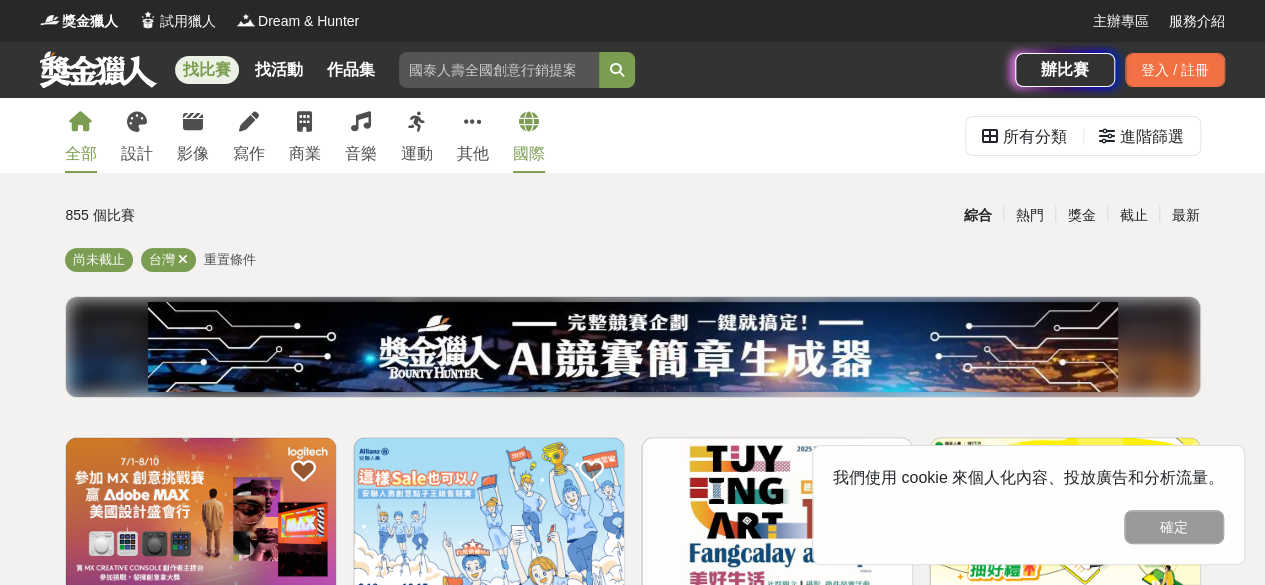 click on "國際" at bounding box center (529, 154) 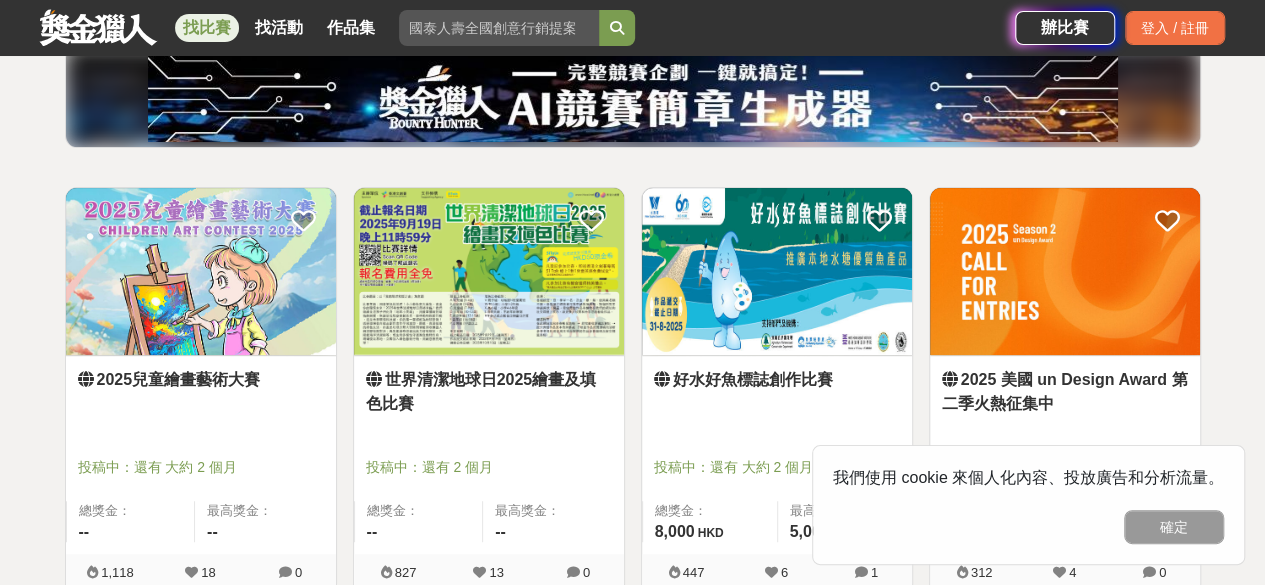 scroll, scrollTop: 294, scrollLeft: 0, axis: vertical 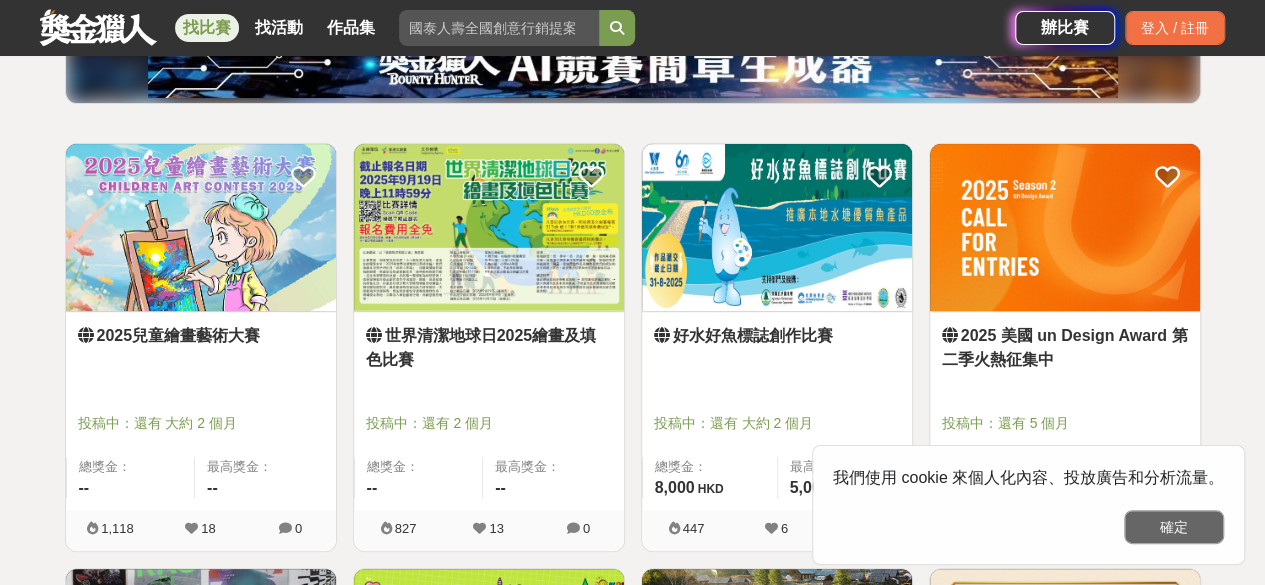 click on "確定" at bounding box center [1174, 527] 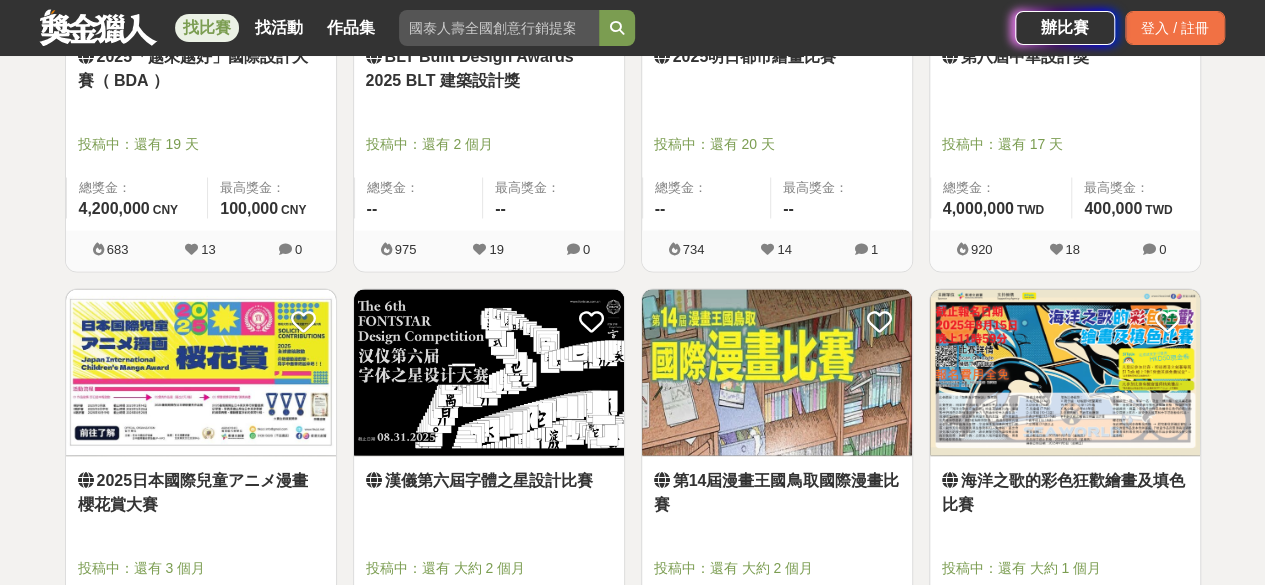 scroll, scrollTop: 2034, scrollLeft: 0, axis: vertical 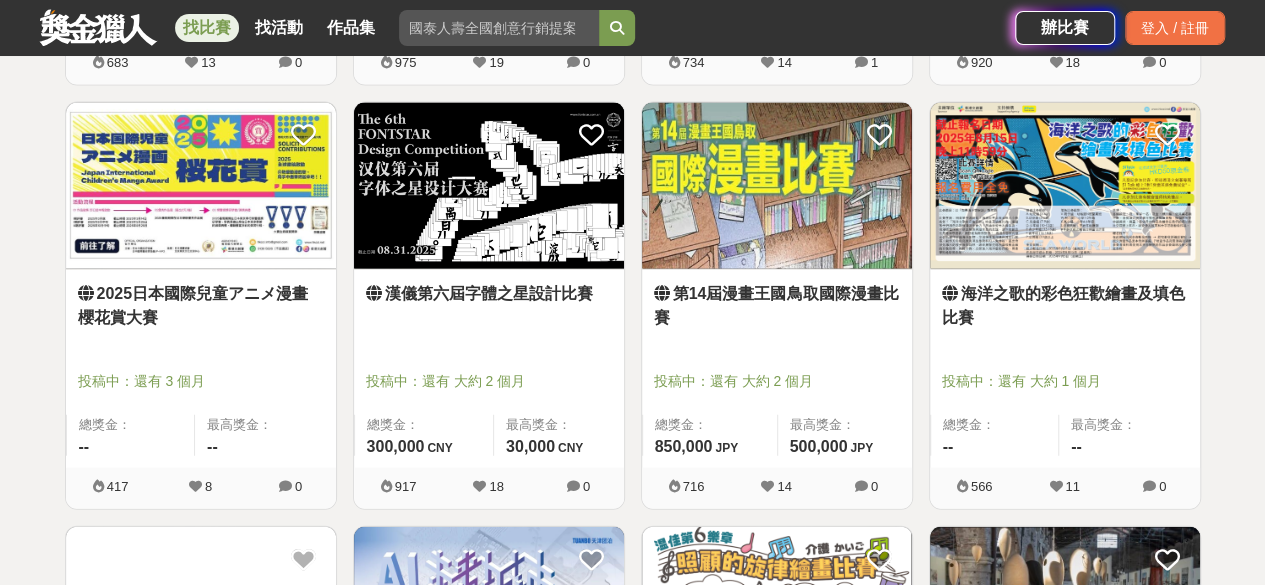 click at bounding box center (201, 186) 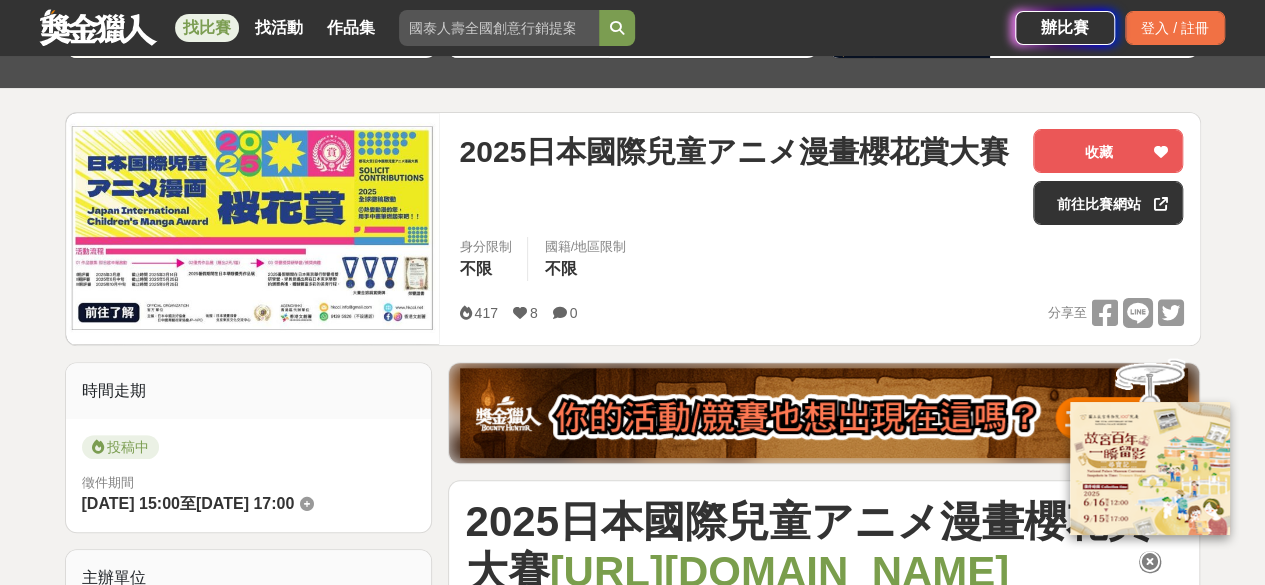 scroll, scrollTop: 0, scrollLeft: 0, axis: both 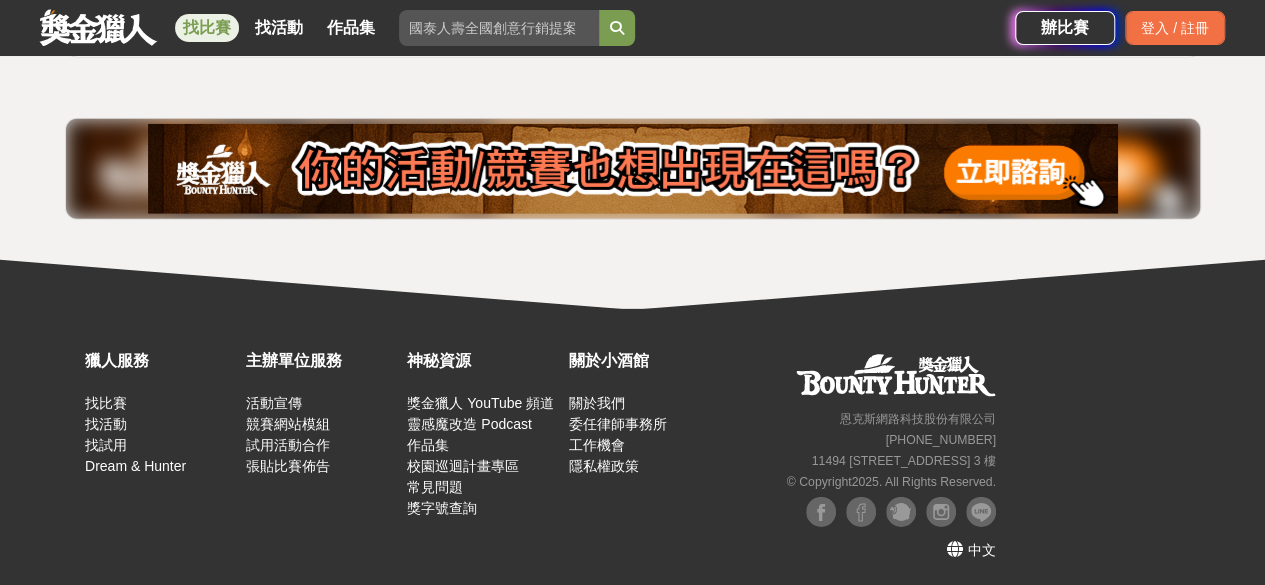 click on "獵人服務 找比賽 找活動 找試用 Dream & Hunter 主辦單位服務 活動宣傳 競賽網站模組 試用活動合作  張貼比賽佈告 神秘資源 獎金獵人 YouTube 頻道 靈感魔改造 Podcast 作品集 校園巡迴計畫專區 常見問題 獎字號查詢 關於小酒館 關於我們 委任律師事務所 工作機會 隱私權政策 恩克斯網路科技股份有限公司 +886 2 7730 7613 11494 台北市內湖區民權東路六段 11 巷 37 號 3 樓 © Copyright  2025 . All Rights Reserved. 中文" at bounding box center (632, 449) 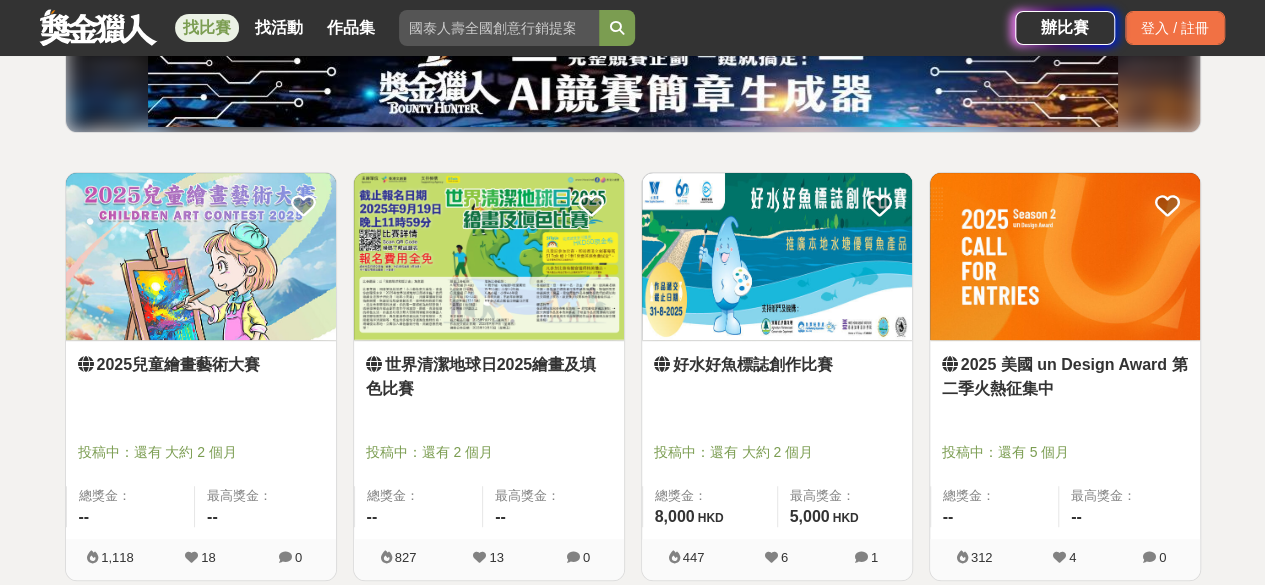 scroll, scrollTop: 0, scrollLeft: 0, axis: both 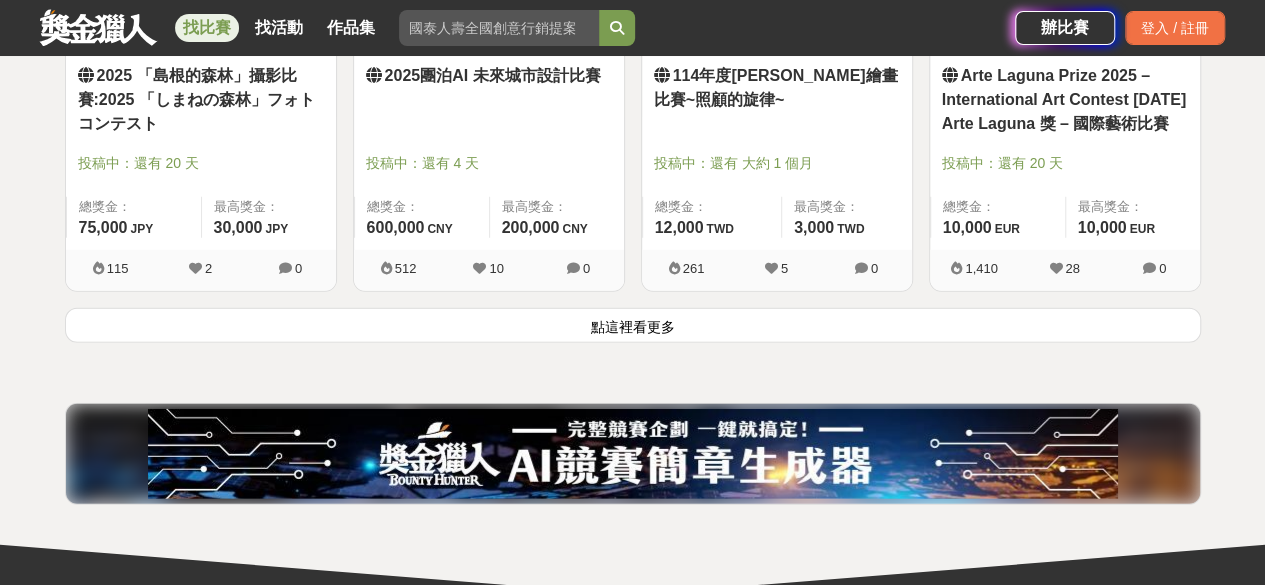 click on "點這裡看更多" at bounding box center [633, 325] 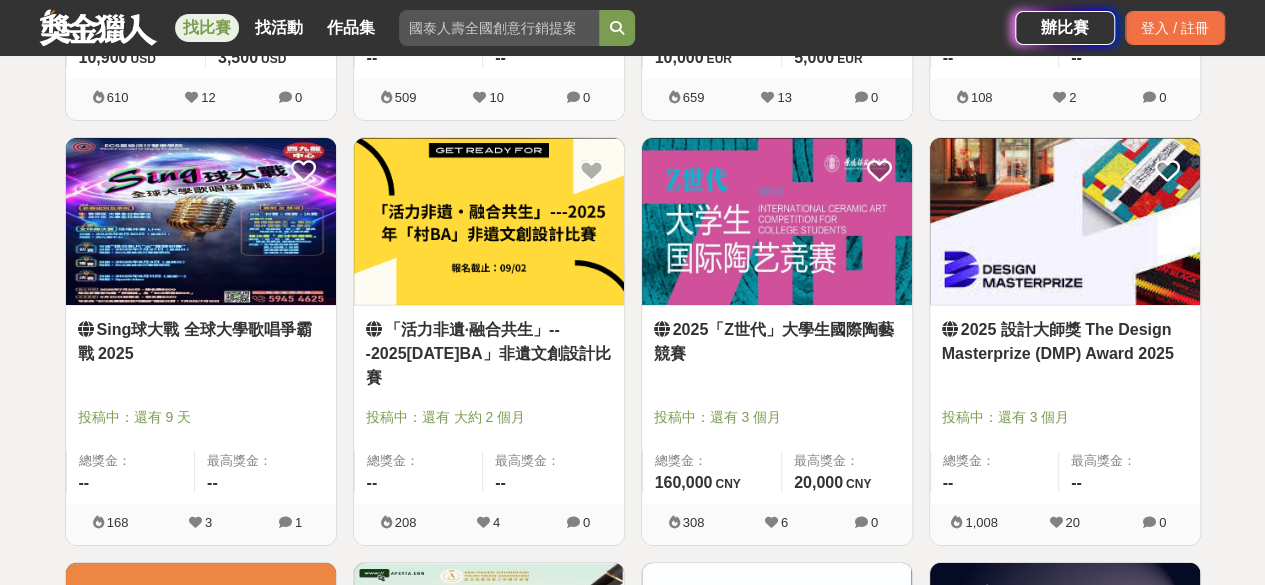 scroll, scrollTop: 3271, scrollLeft: 0, axis: vertical 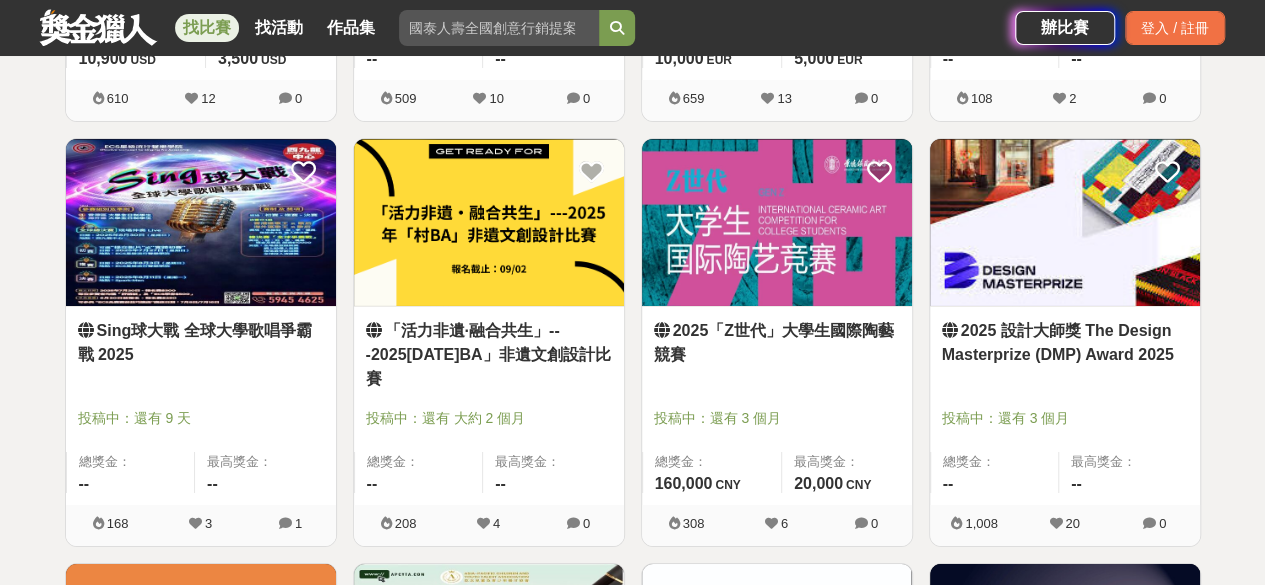 click on "2025「Z世代」大學生國際陶藝競賽" at bounding box center [777, 345] 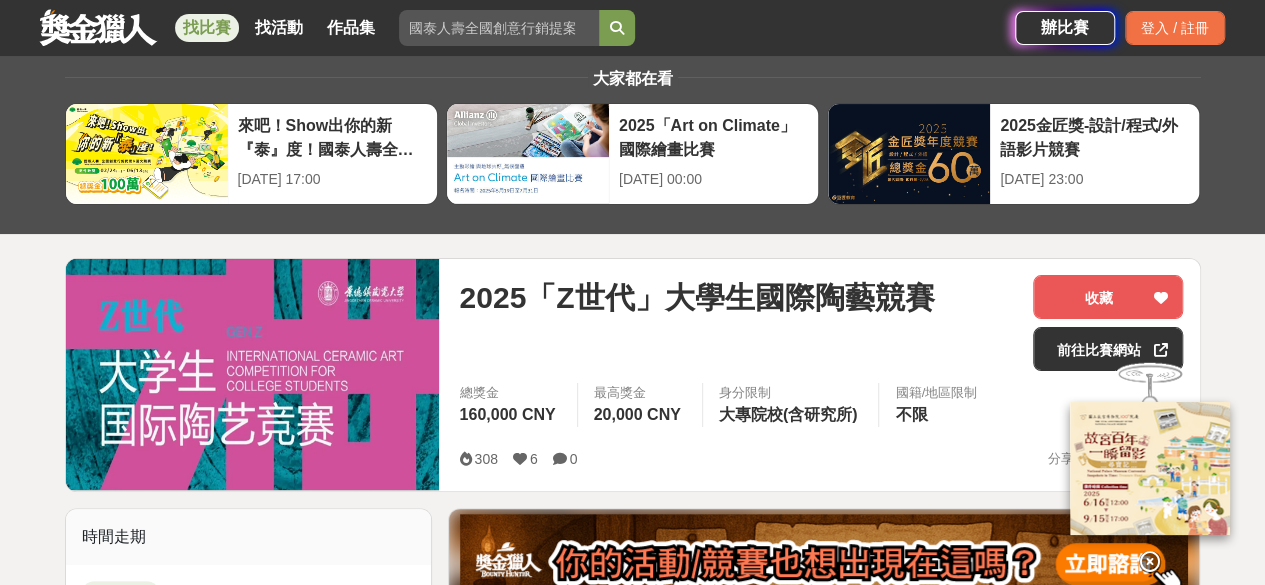 scroll, scrollTop: 0, scrollLeft: 0, axis: both 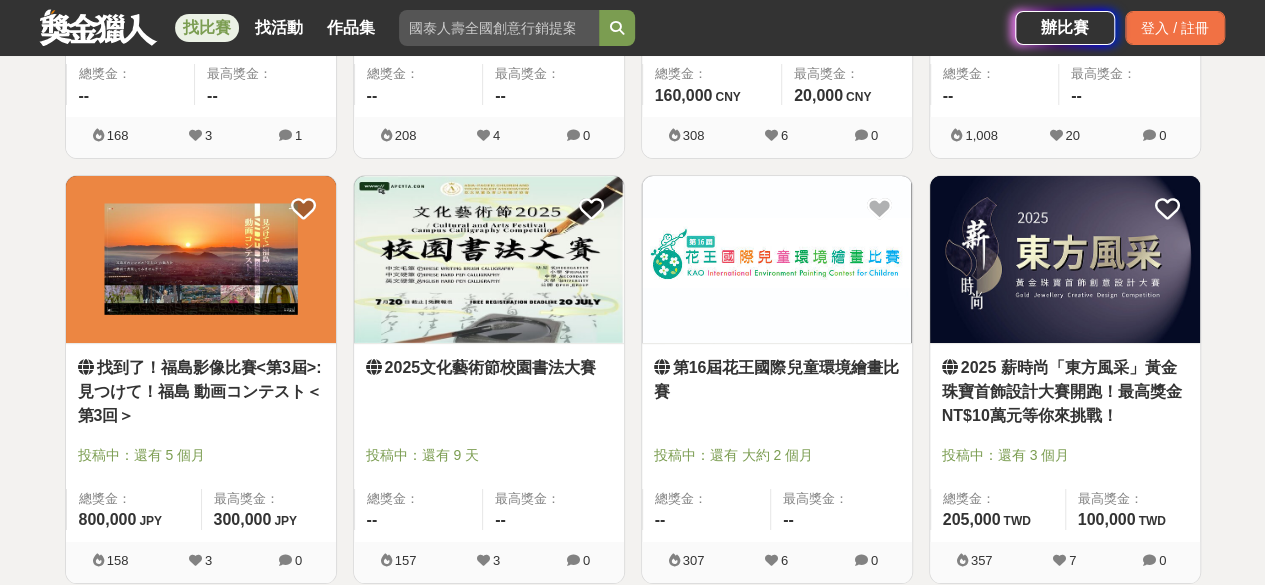 click at bounding box center [201, 259] 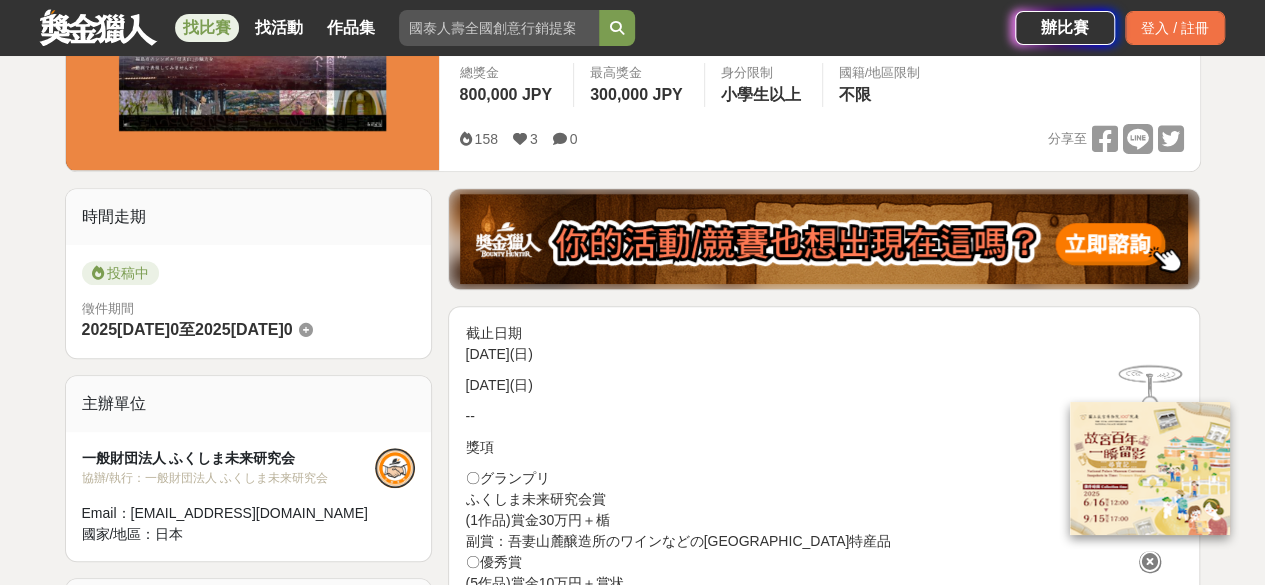 scroll, scrollTop: 343, scrollLeft: 0, axis: vertical 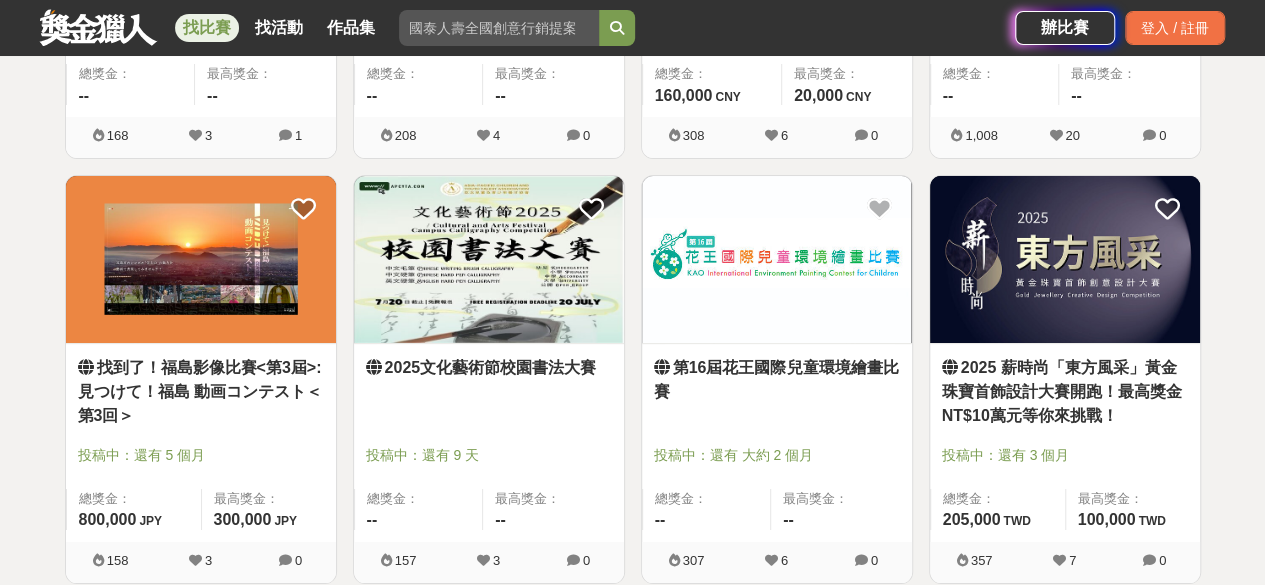 click at bounding box center [1065, 259] 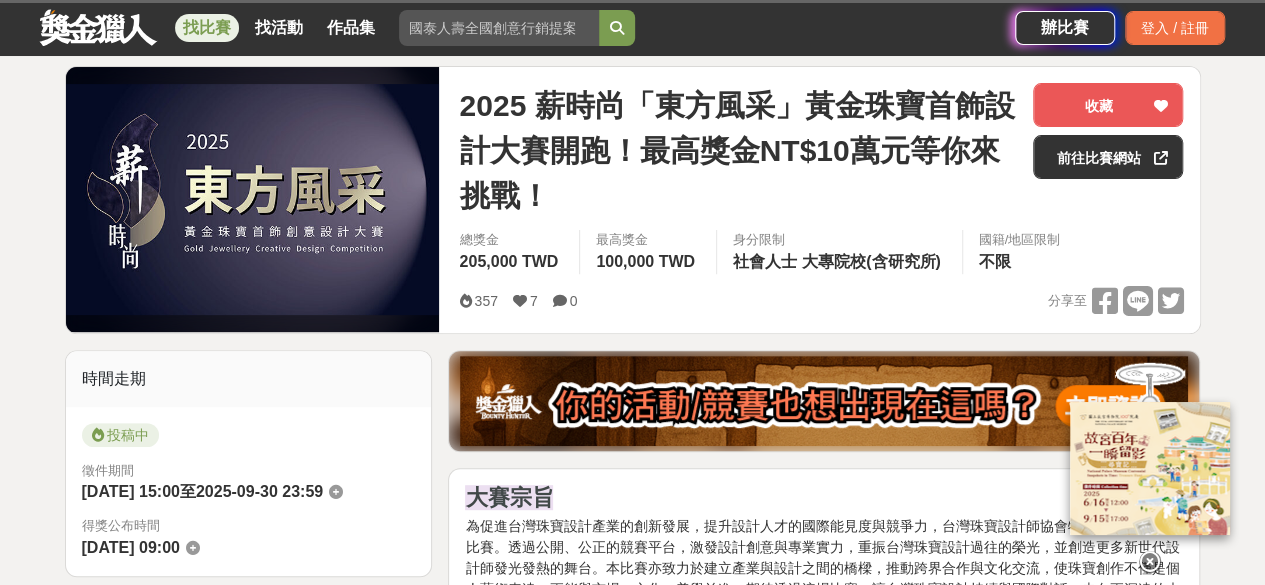 scroll, scrollTop: 240, scrollLeft: 0, axis: vertical 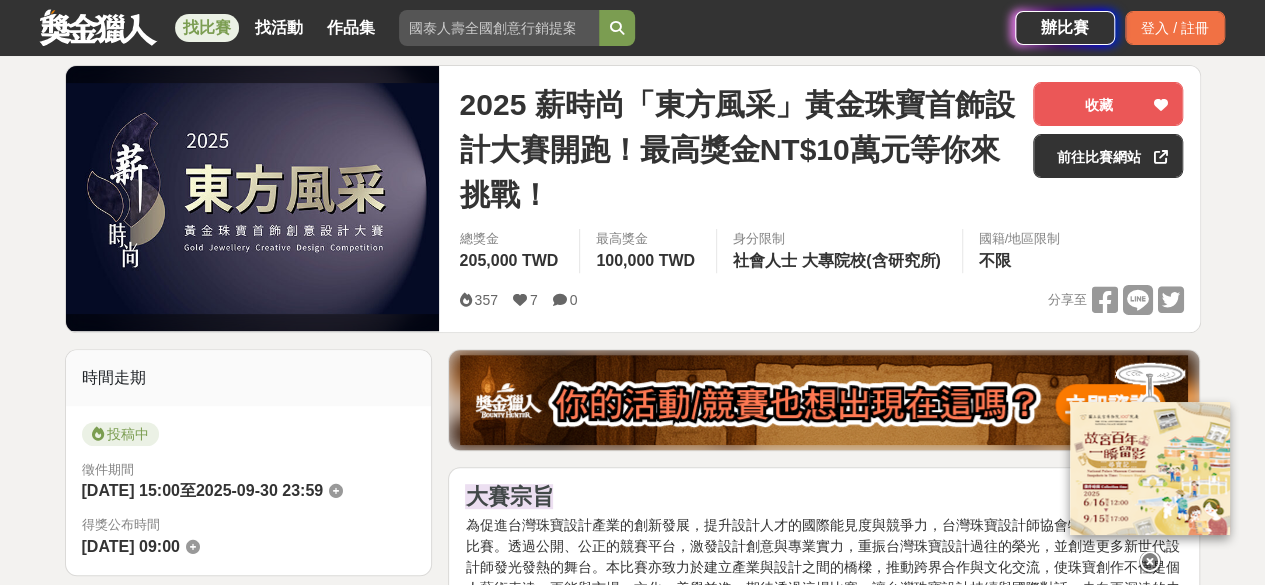 click at bounding box center (1150, 562) 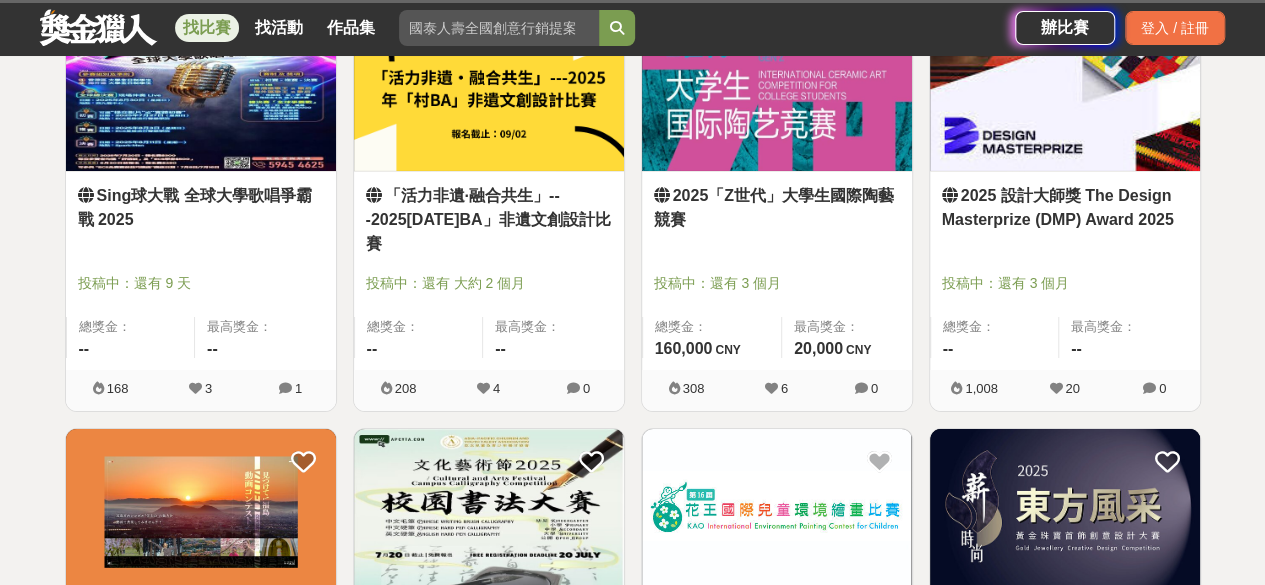 scroll, scrollTop: 3659, scrollLeft: 0, axis: vertical 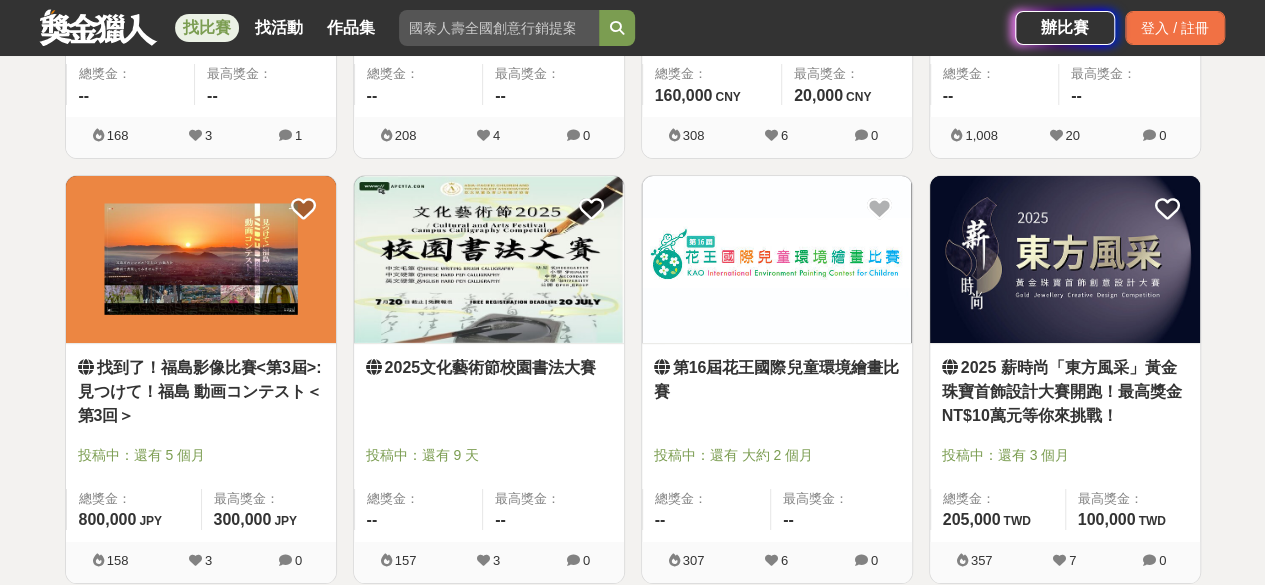click on "2025文化藝術節校園書法大賽" at bounding box center [489, 368] 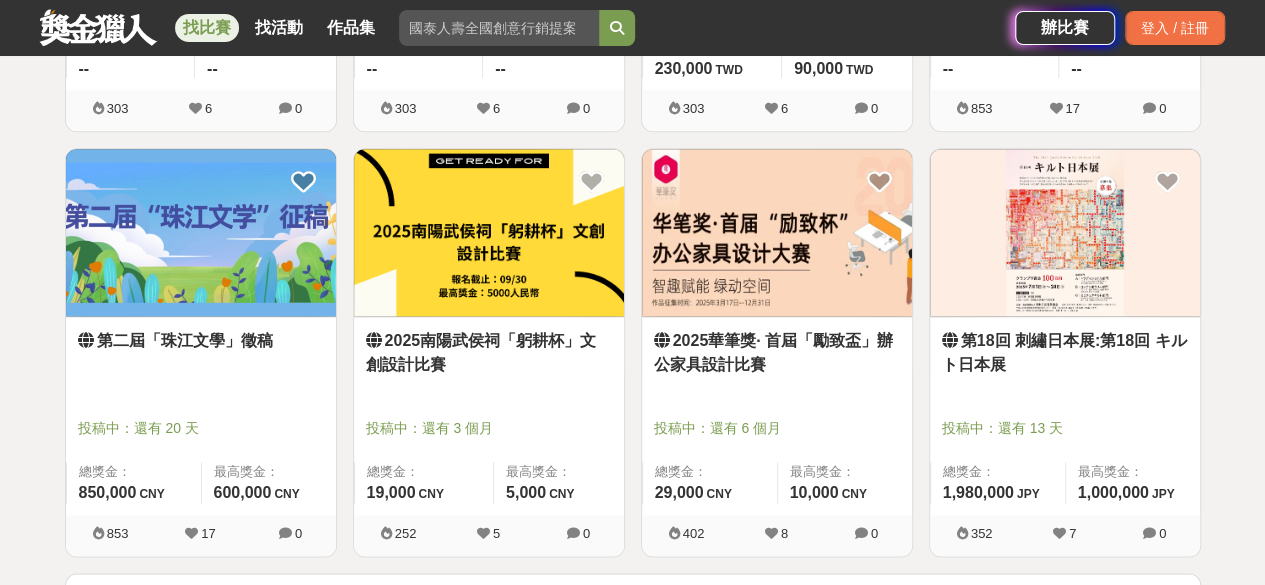 scroll, scrollTop: 4958, scrollLeft: 0, axis: vertical 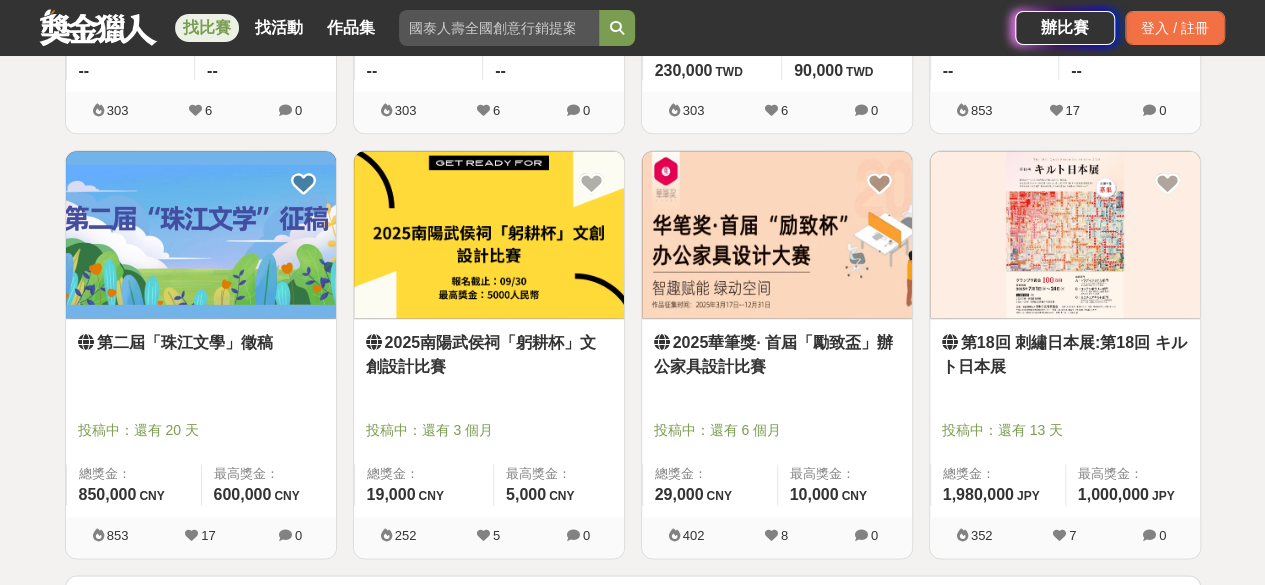 click at bounding box center (489, 235) 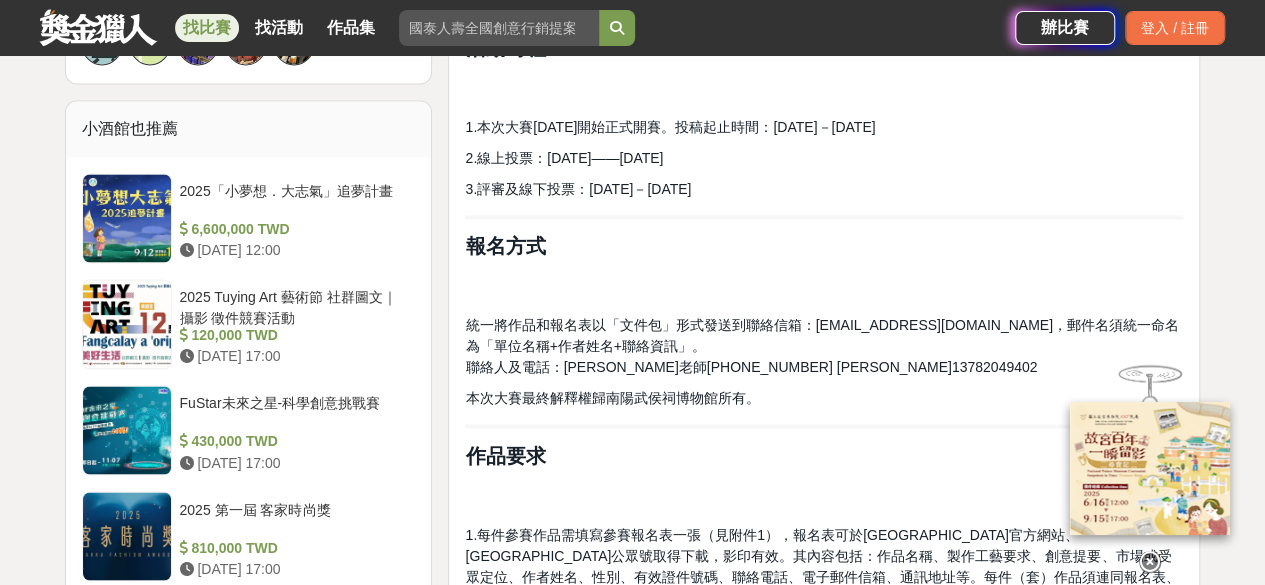 scroll, scrollTop: 1426, scrollLeft: 0, axis: vertical 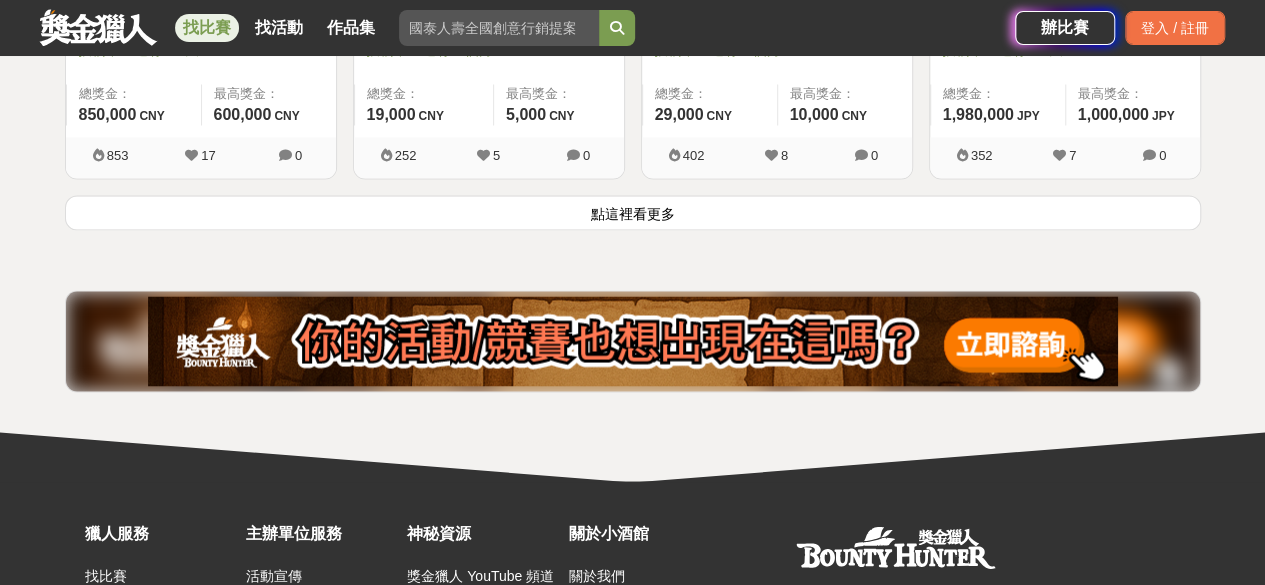 click on "點這裡看更多" at bounding box center [633, 212] 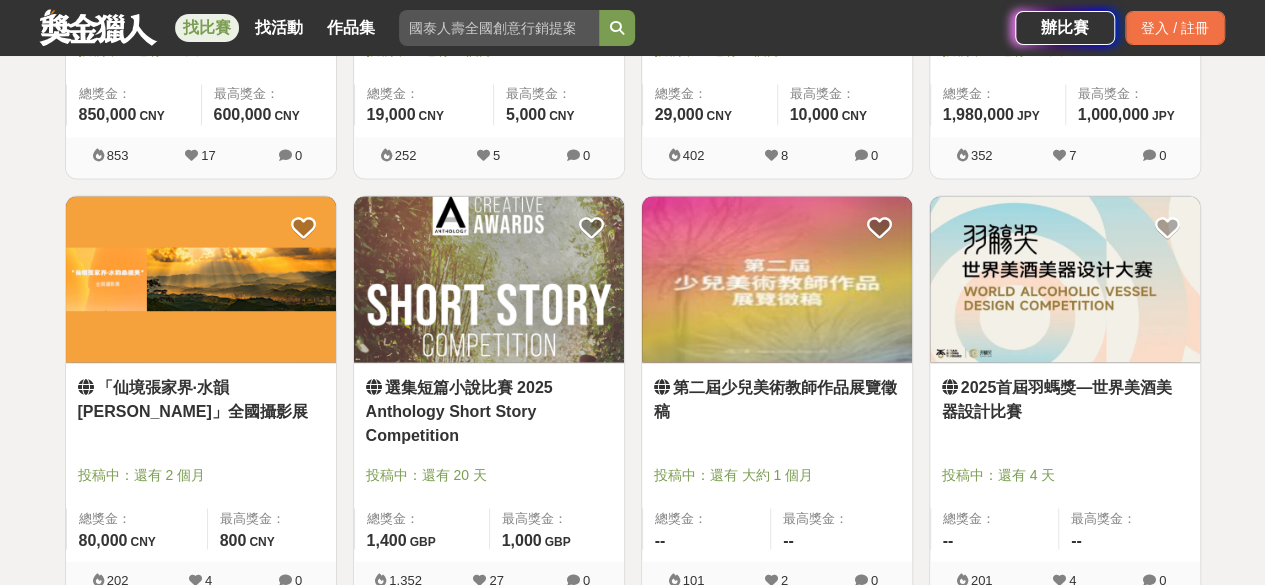 click at bounding box center (201, 279) 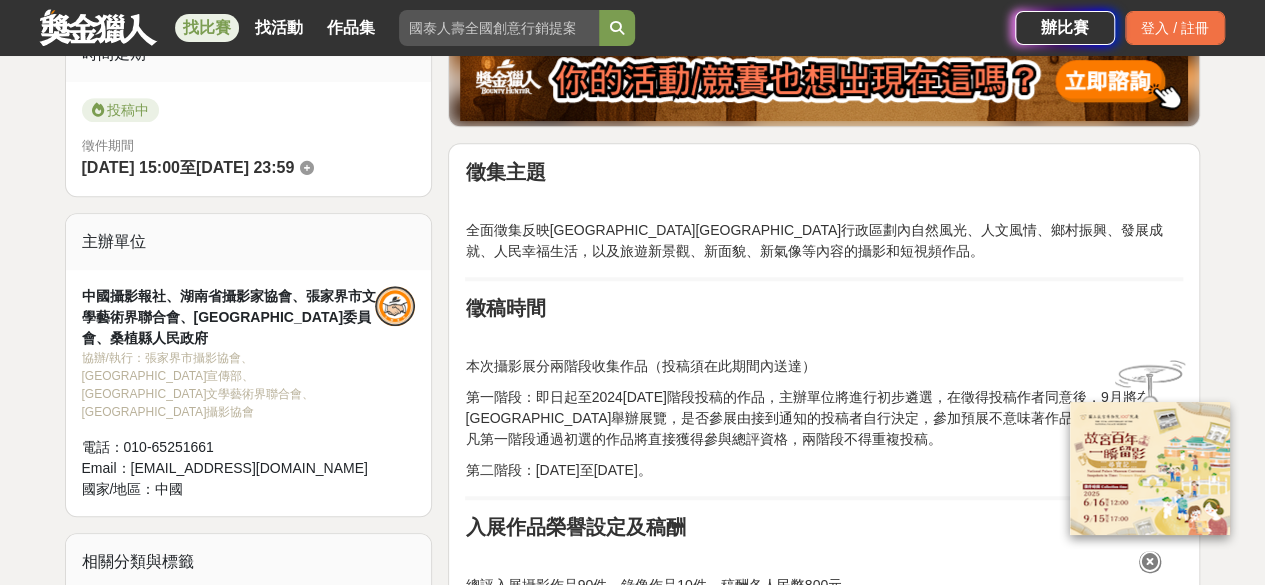 scroll, scrollTop: 523, scrollLeft: 0, axis: vertical 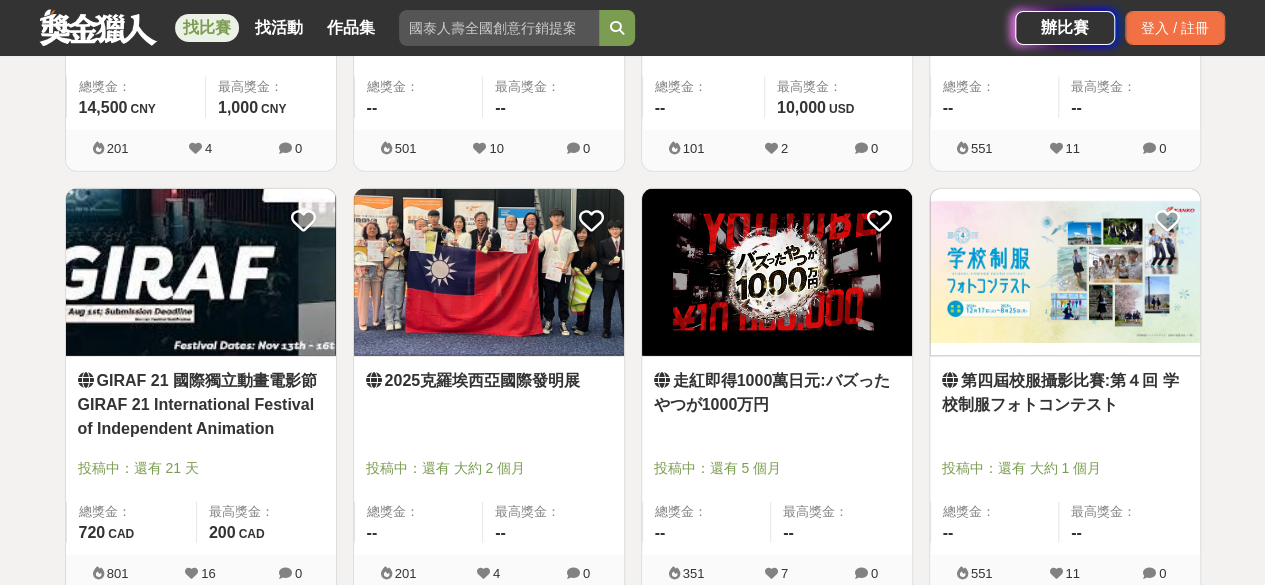 click on "第四屆校服攝影比賽:第４回 学校制服フォトコンテスト" at bounding box center [1065, 393] 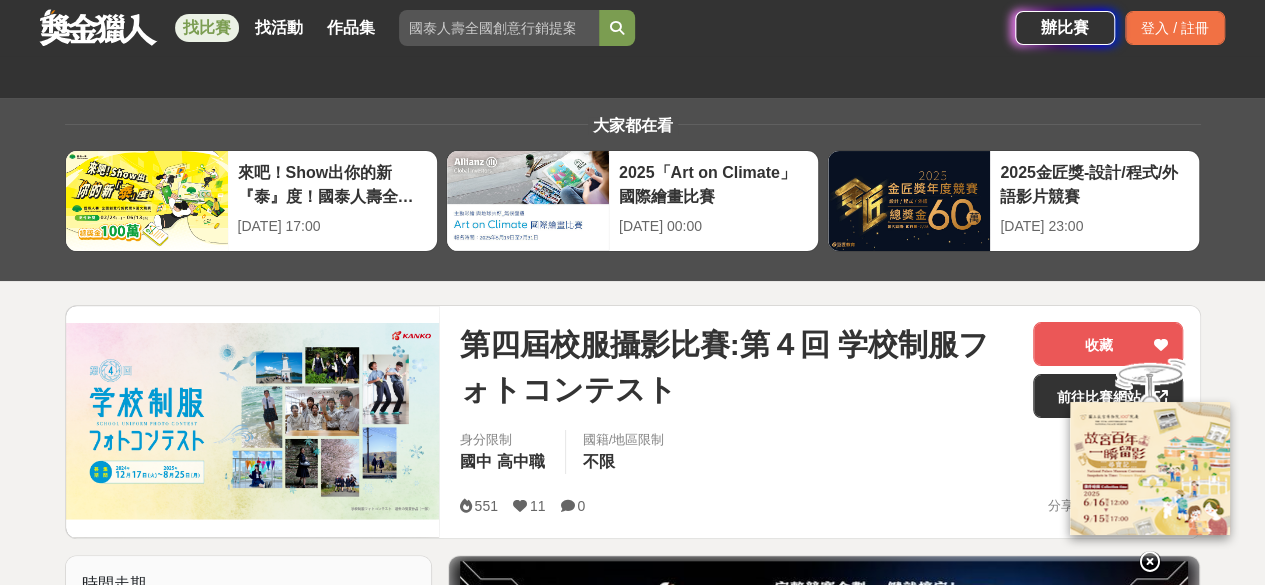 scroll, scrollTop: 149, scrollLeft: 0, axis: vertical 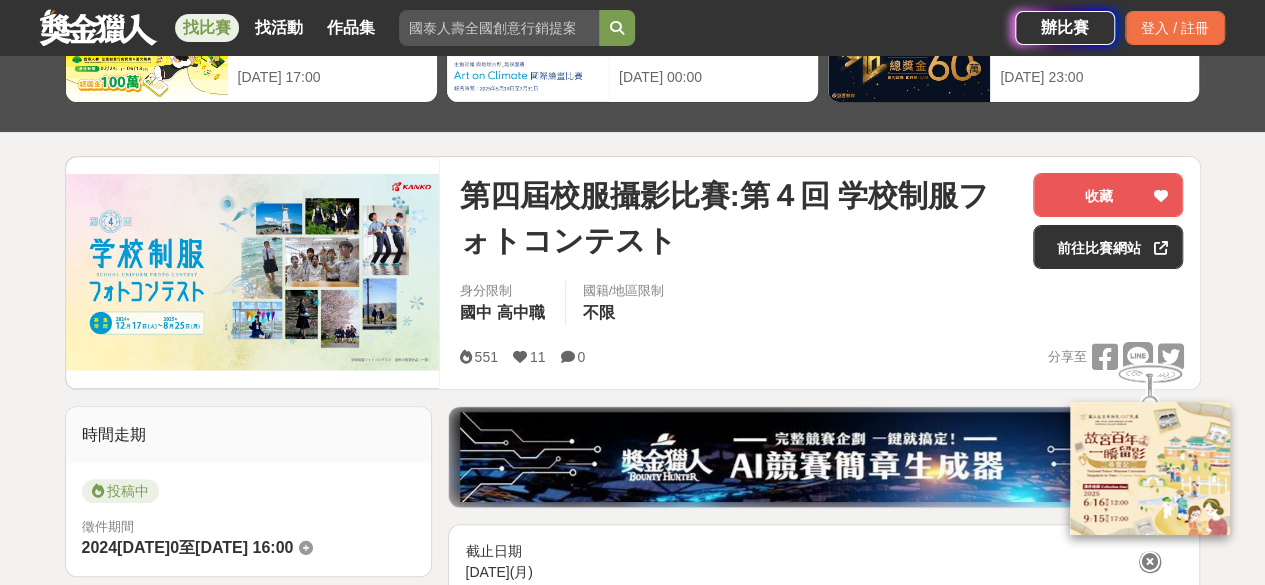 click at bounding box center (253, 272) 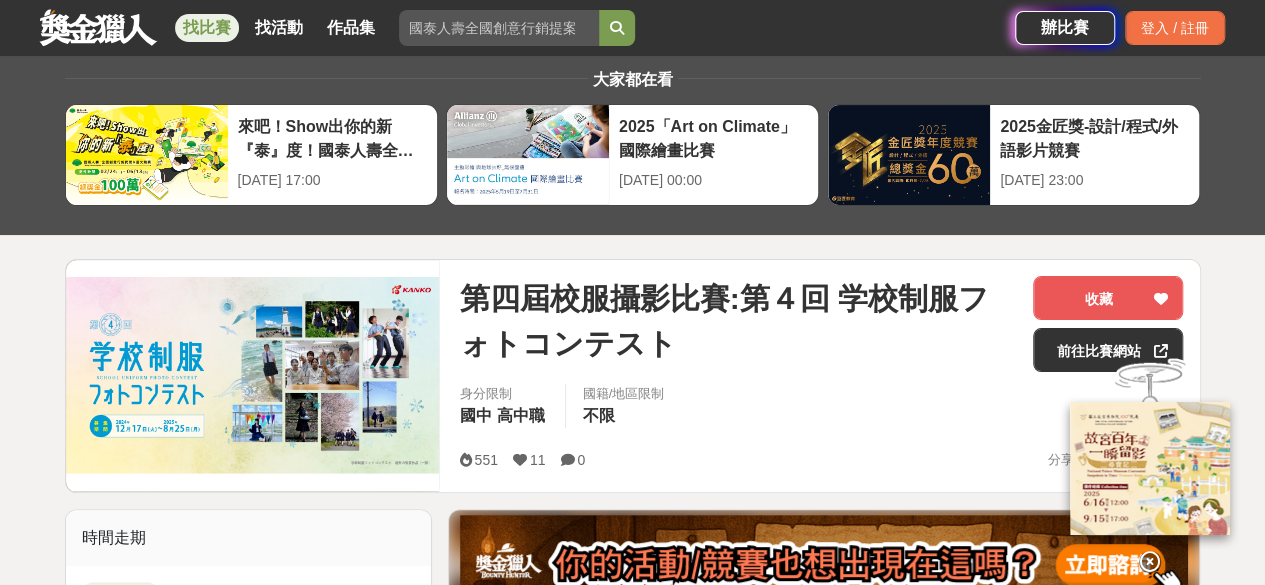 scroll, scrollTop: 0, scrollLeft: 0, axis: both 